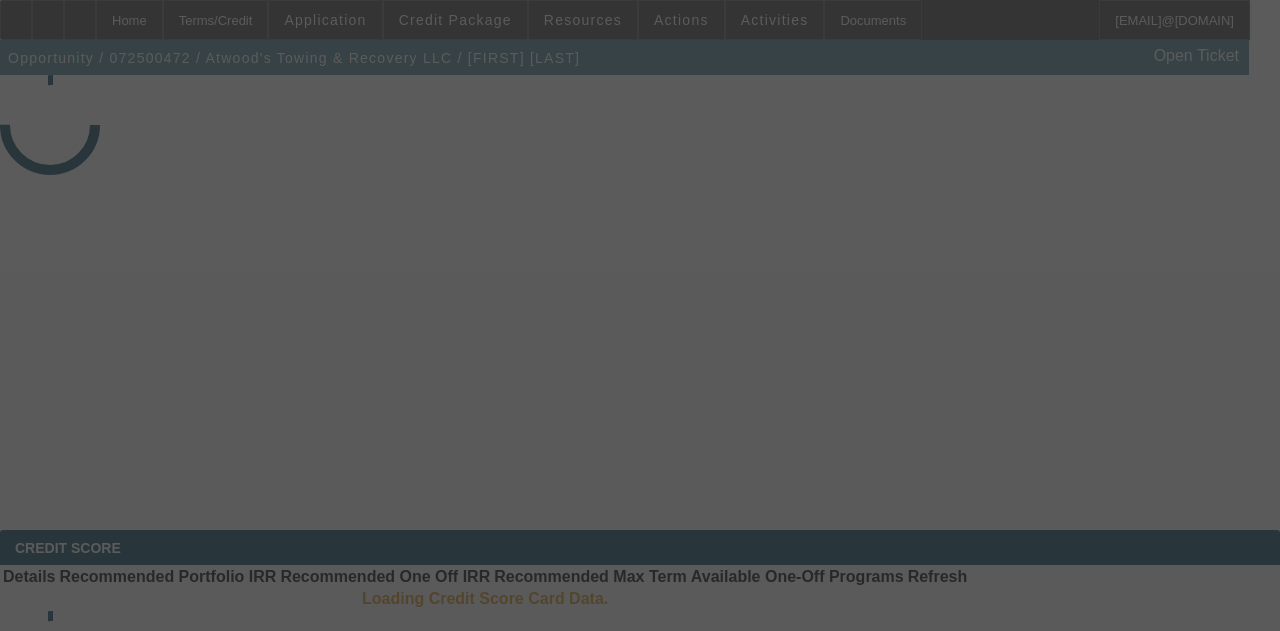 select on "3" 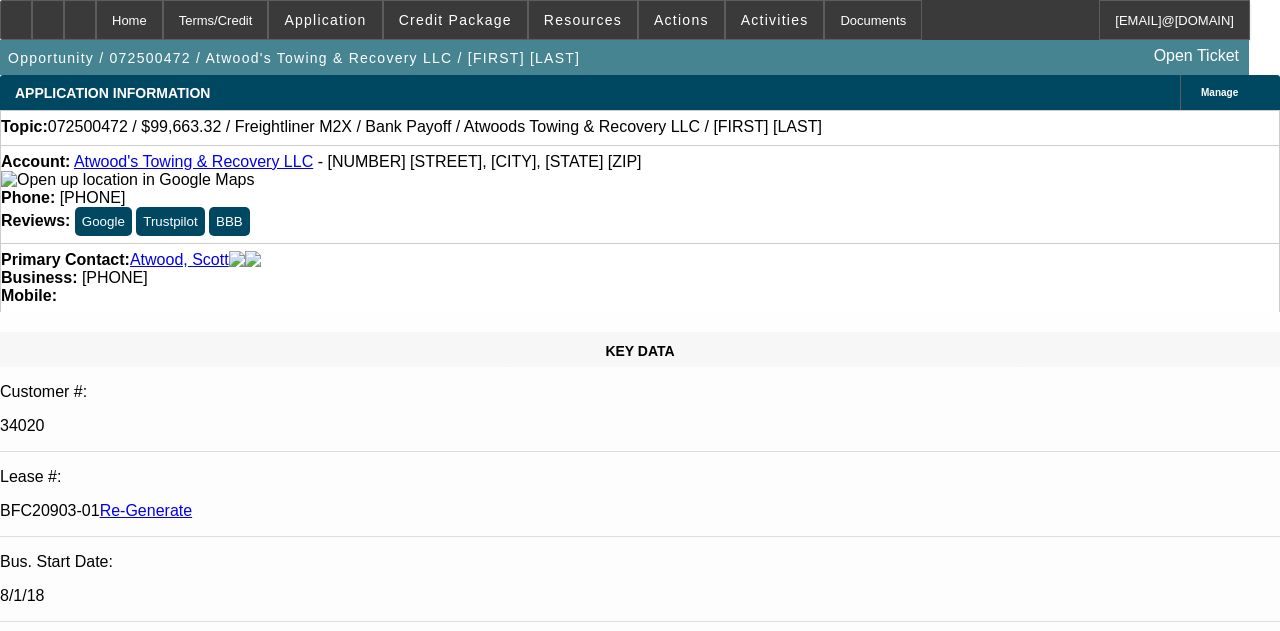 select on "0" 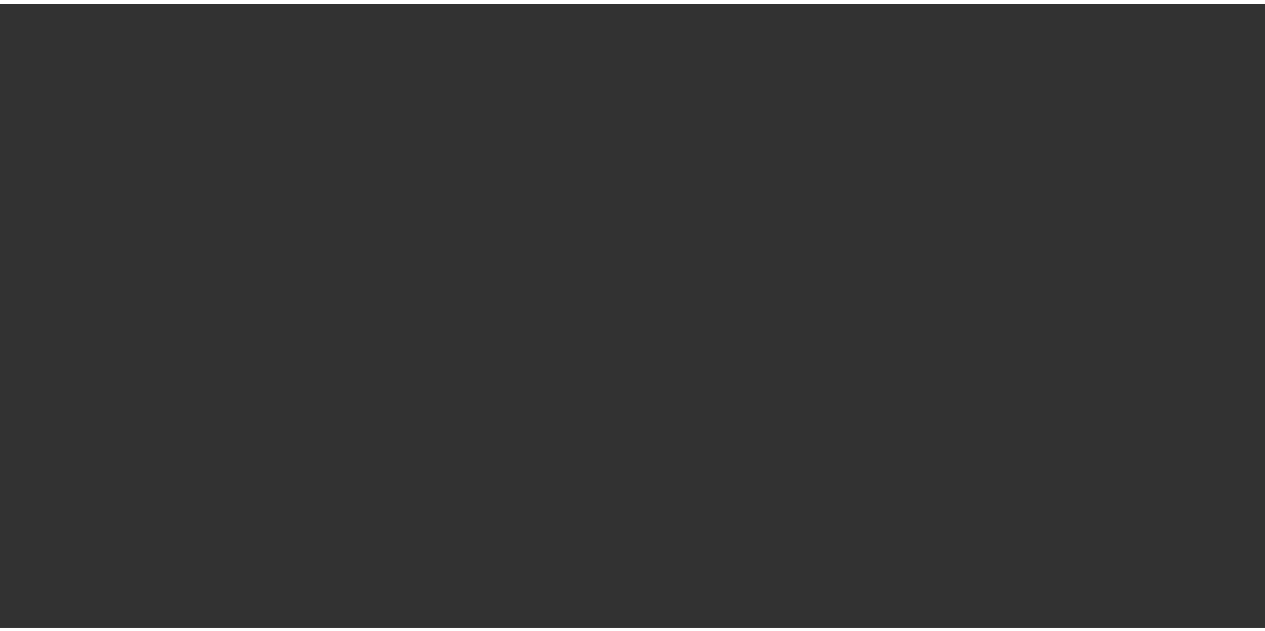scroll, scrollTop: 0, scrollLeft: 0, axis: both 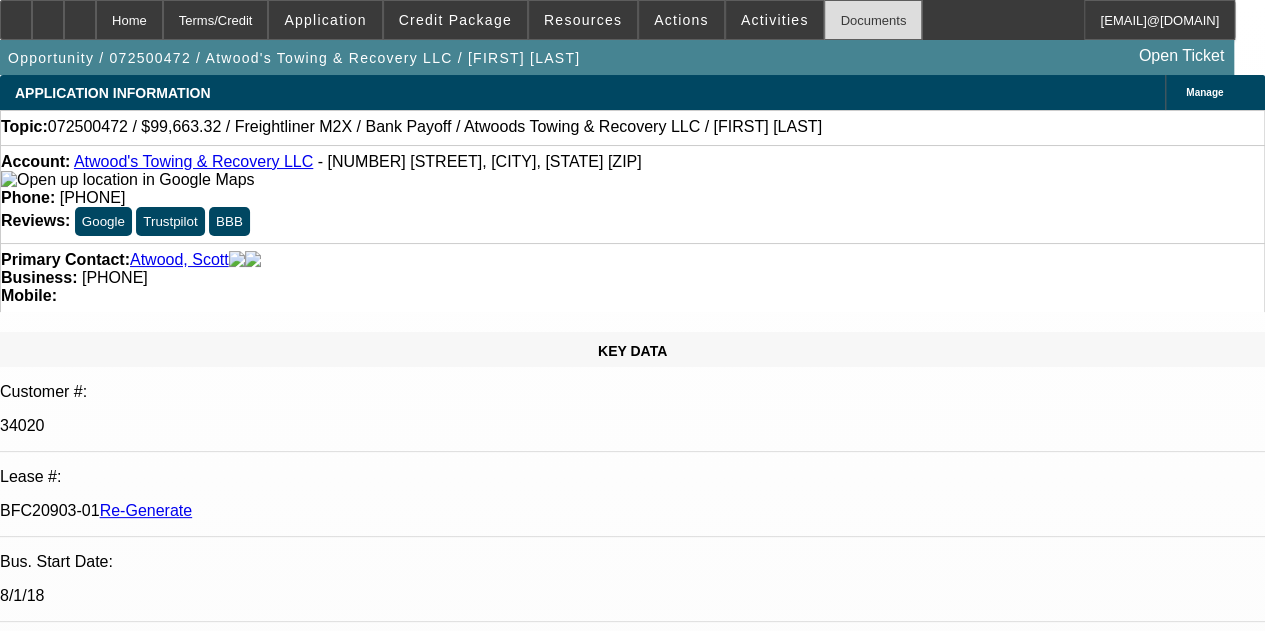 click on "Documents" at bounding box center (873, 20) 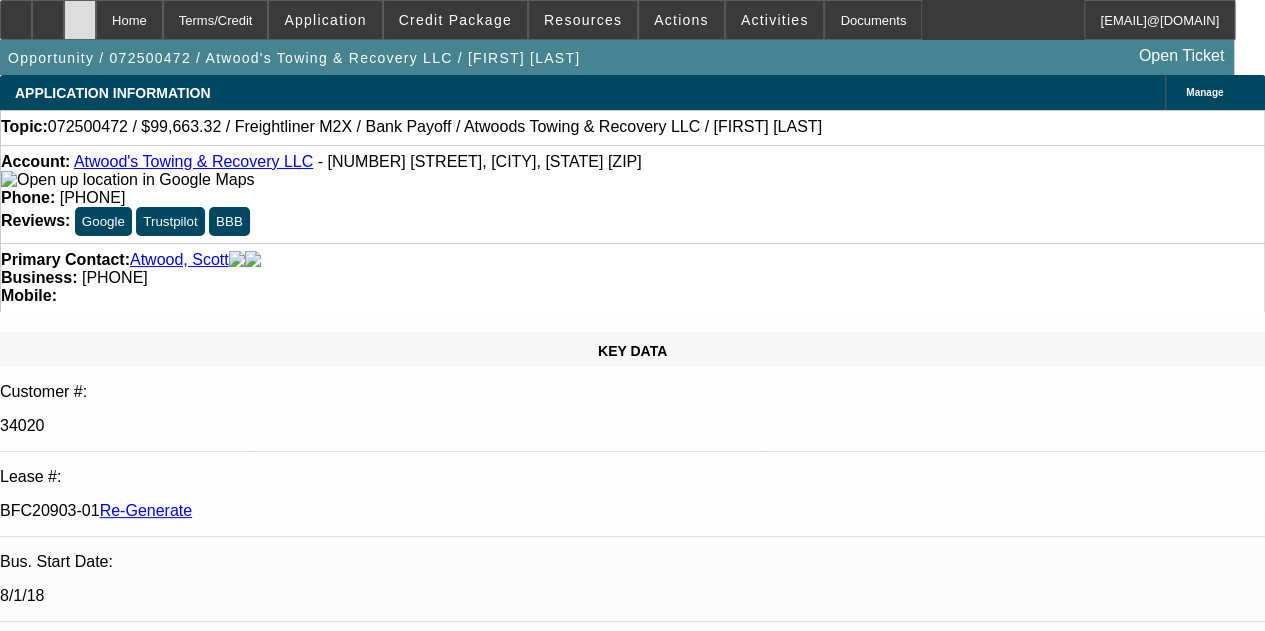 click at bounding box center [80, 13] 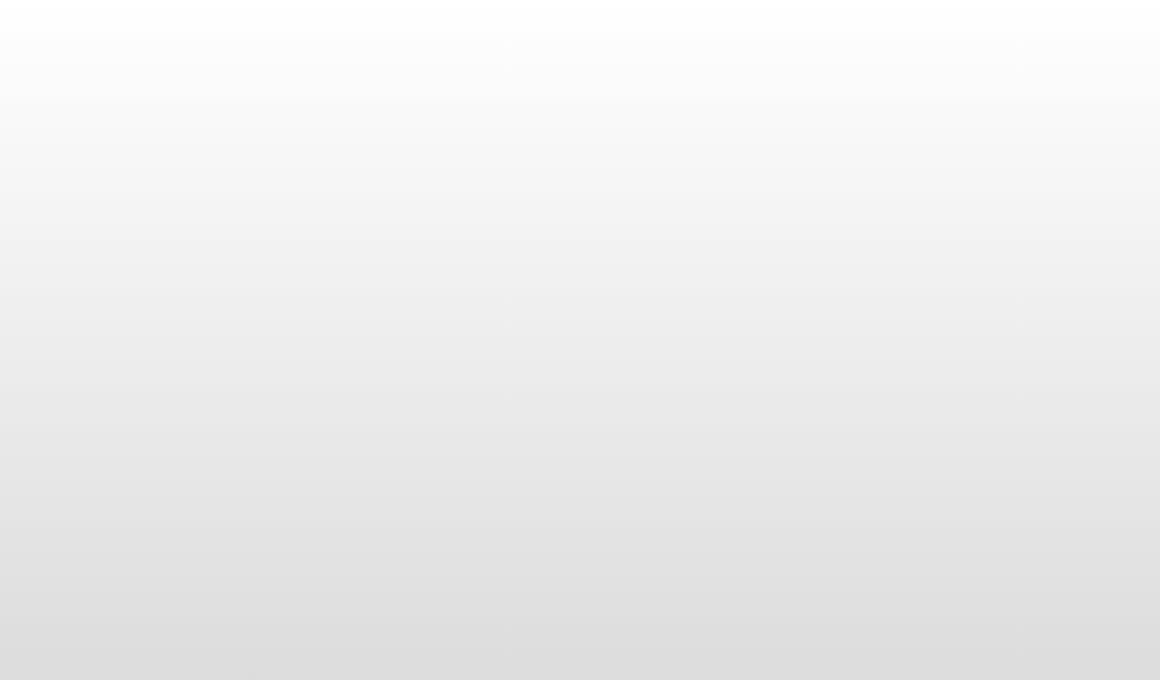 scroll, scrollTop: 0, scrollLeft: 0, axis: both 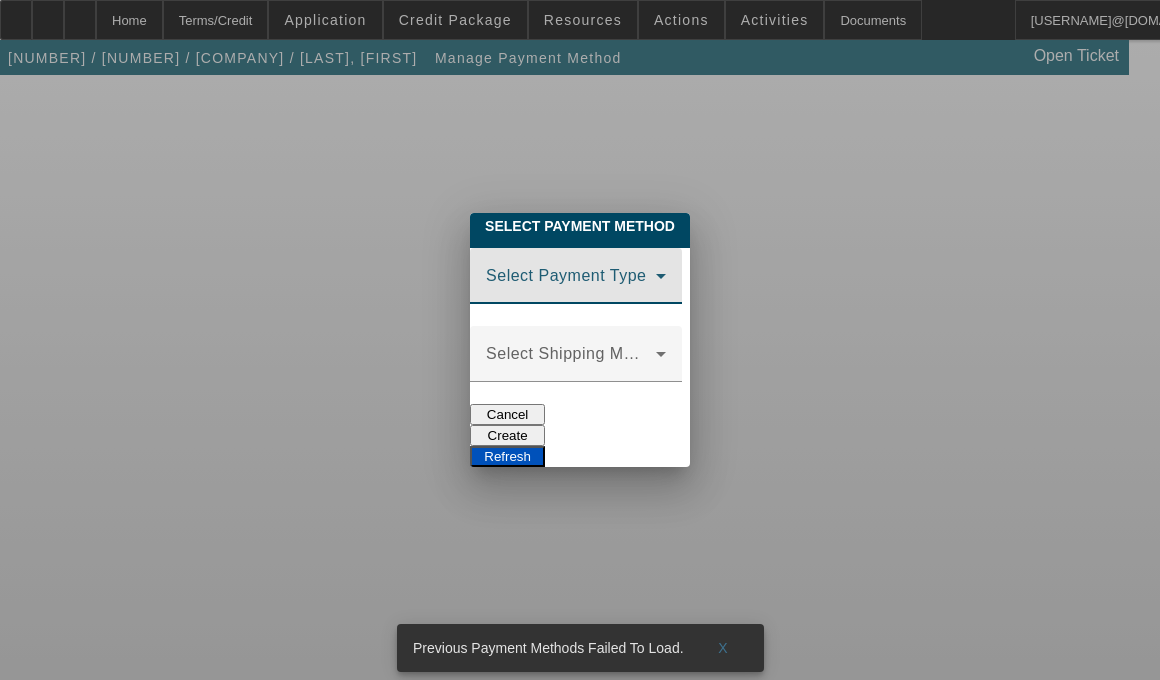 click at bounding box center [571, 284] 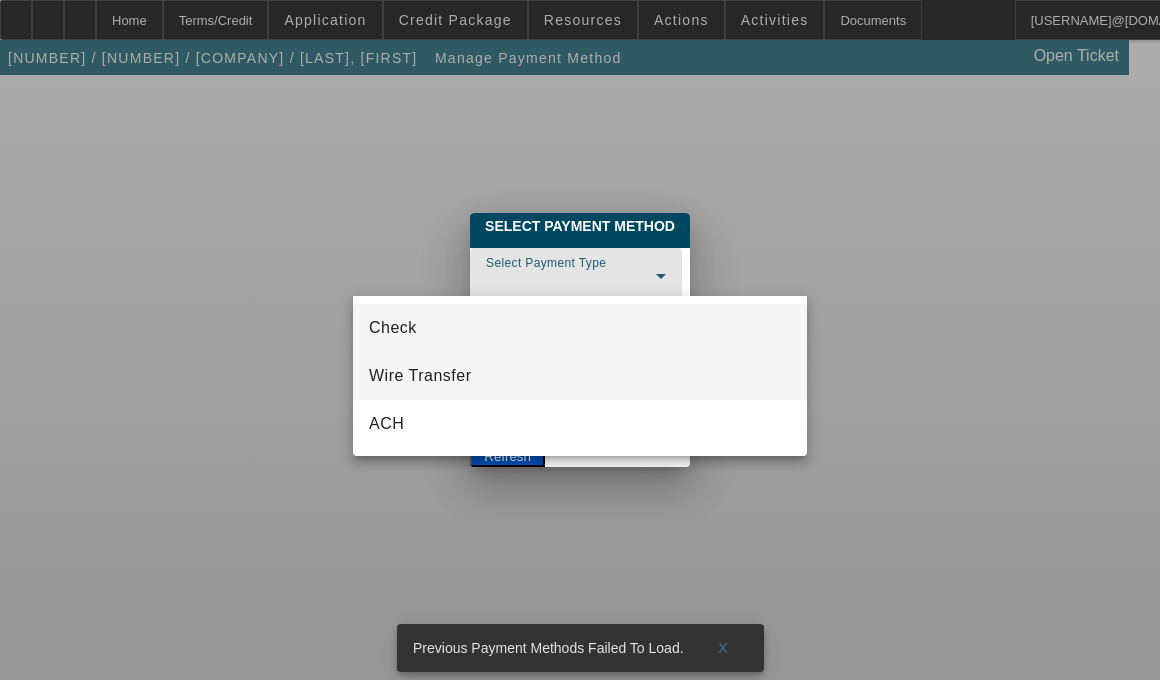 click on "Wire Transfer" at bounding box center [420, 376] 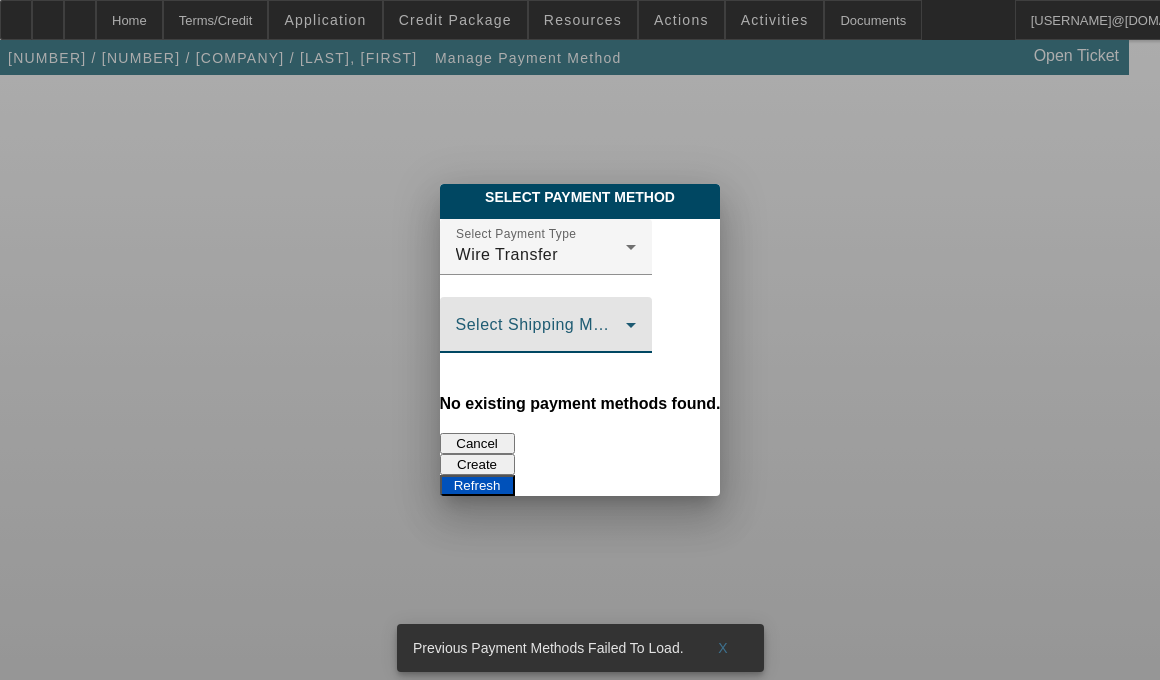 click at bounding box center (541, 333) 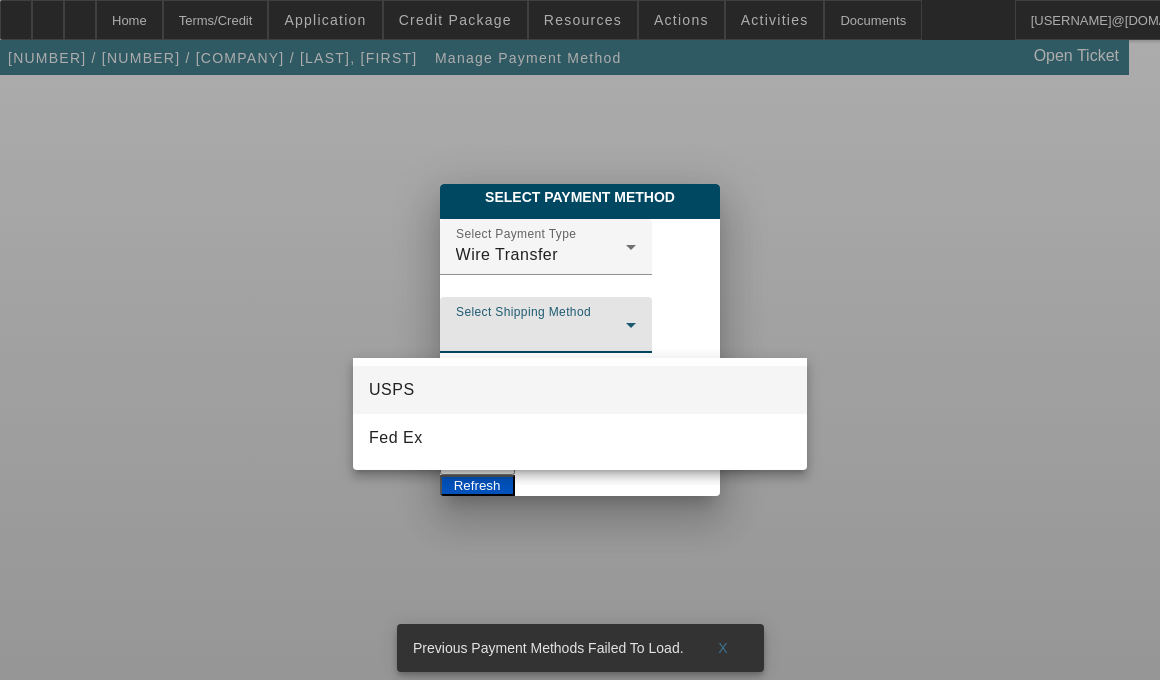 click at bounding box center [580, 340] 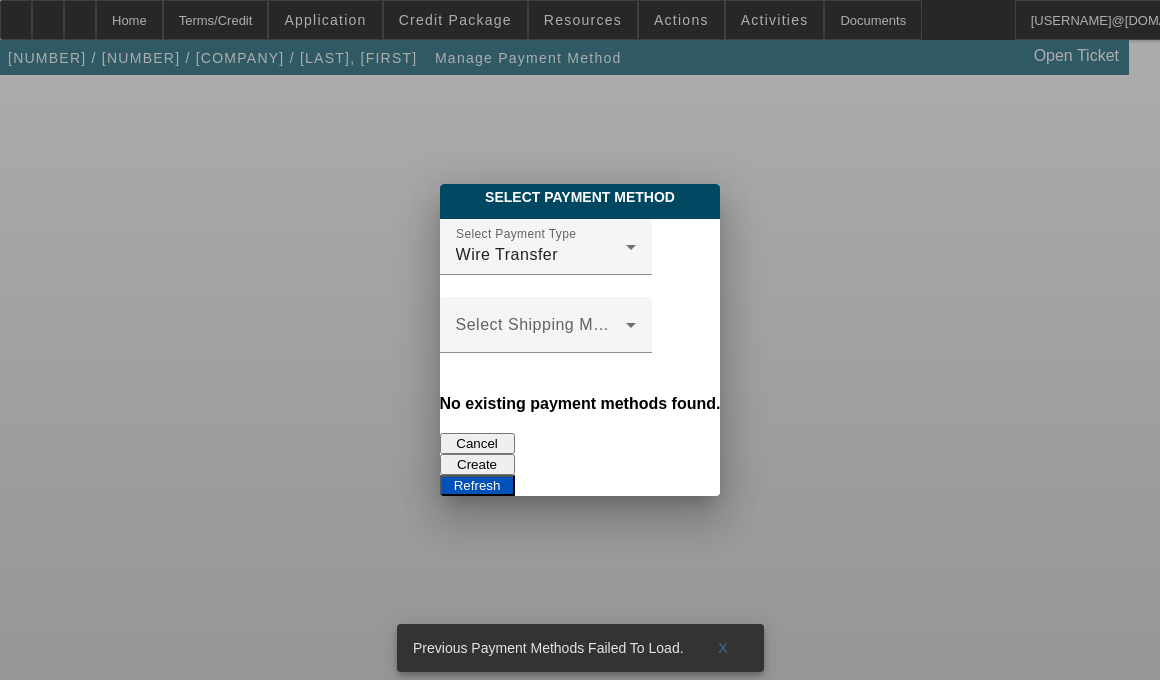 click on "Create" at bounding box center [477, 464] 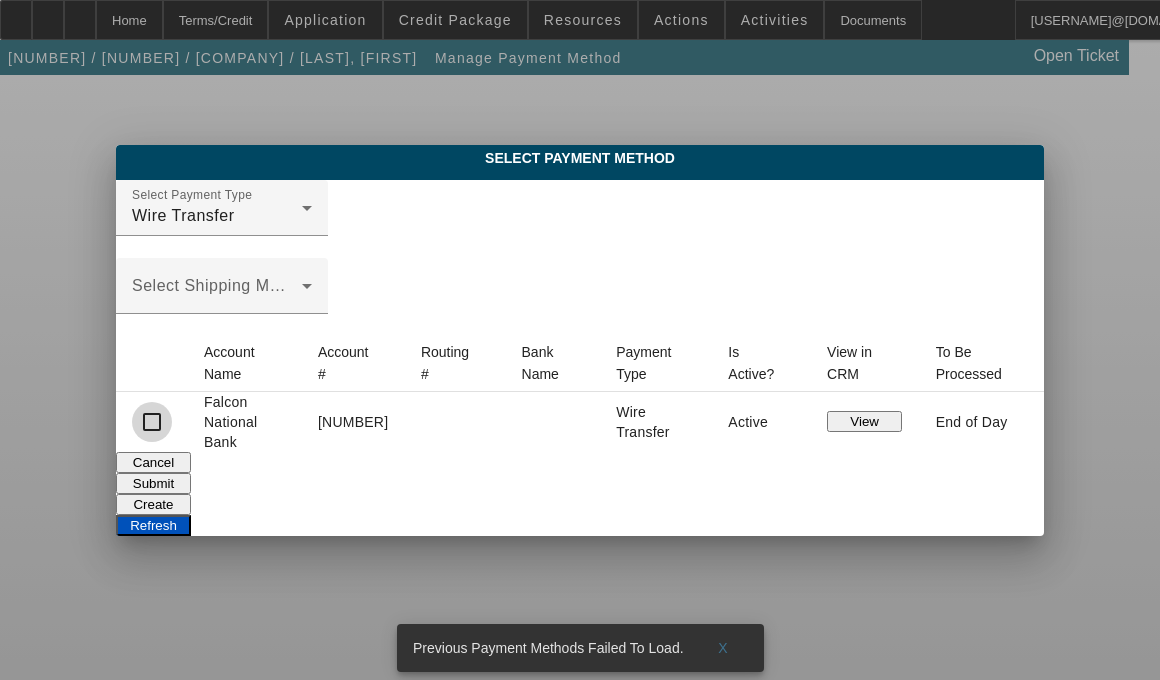 click at bounding box center (152, 422) 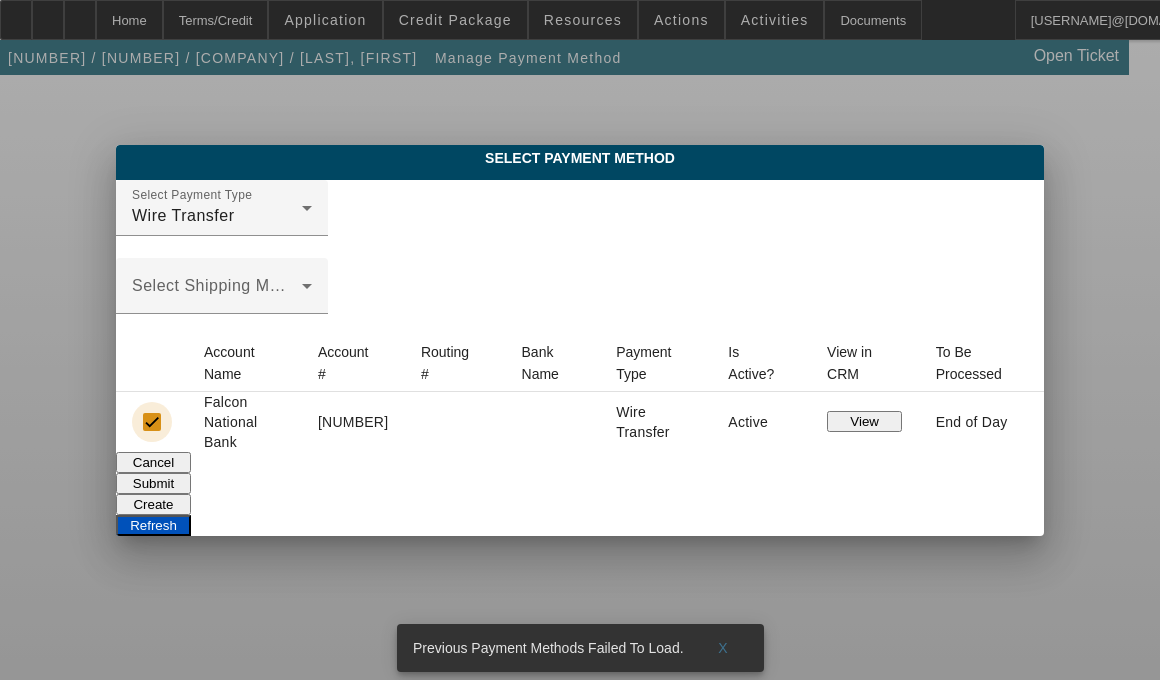 checkbox on "true" 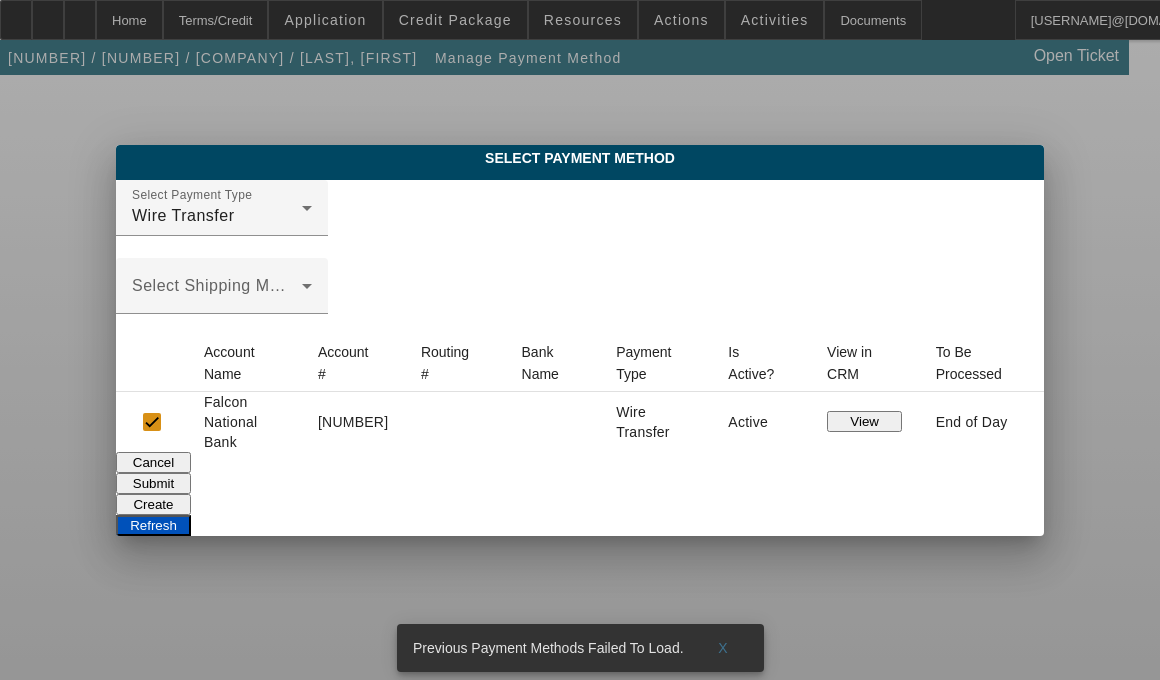 click on "Submit" at bounding box center [153, 483] 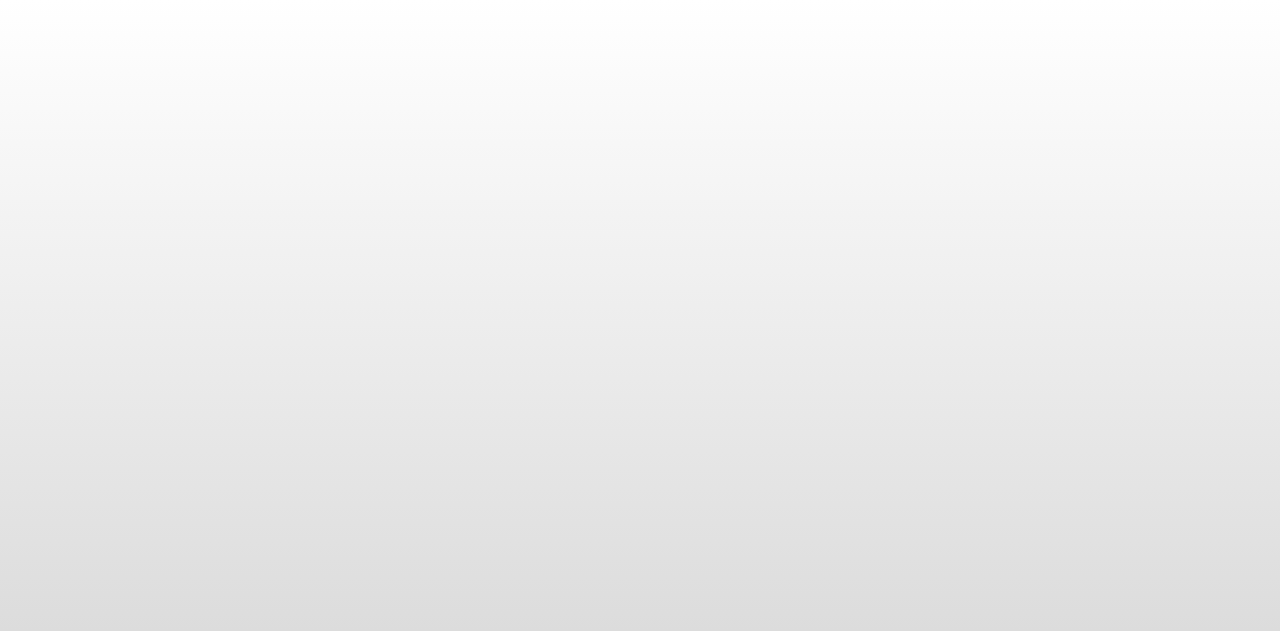 scroll, scrollTop: 0, scrollLeft: 0, axis: both 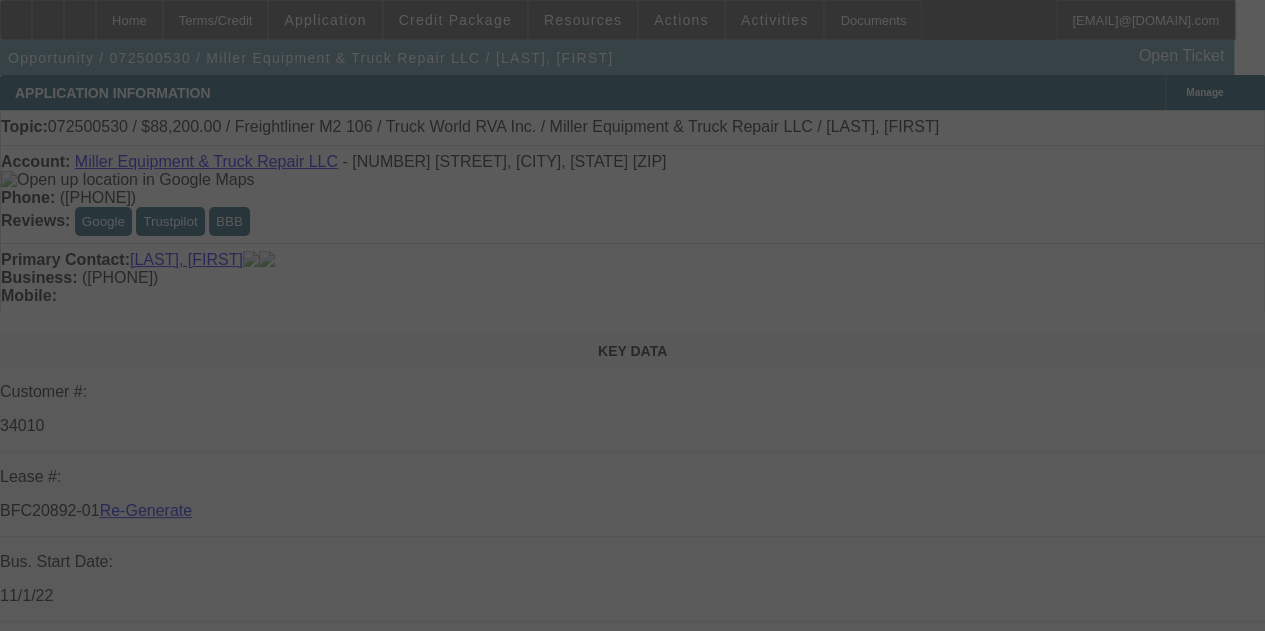 select on "3" 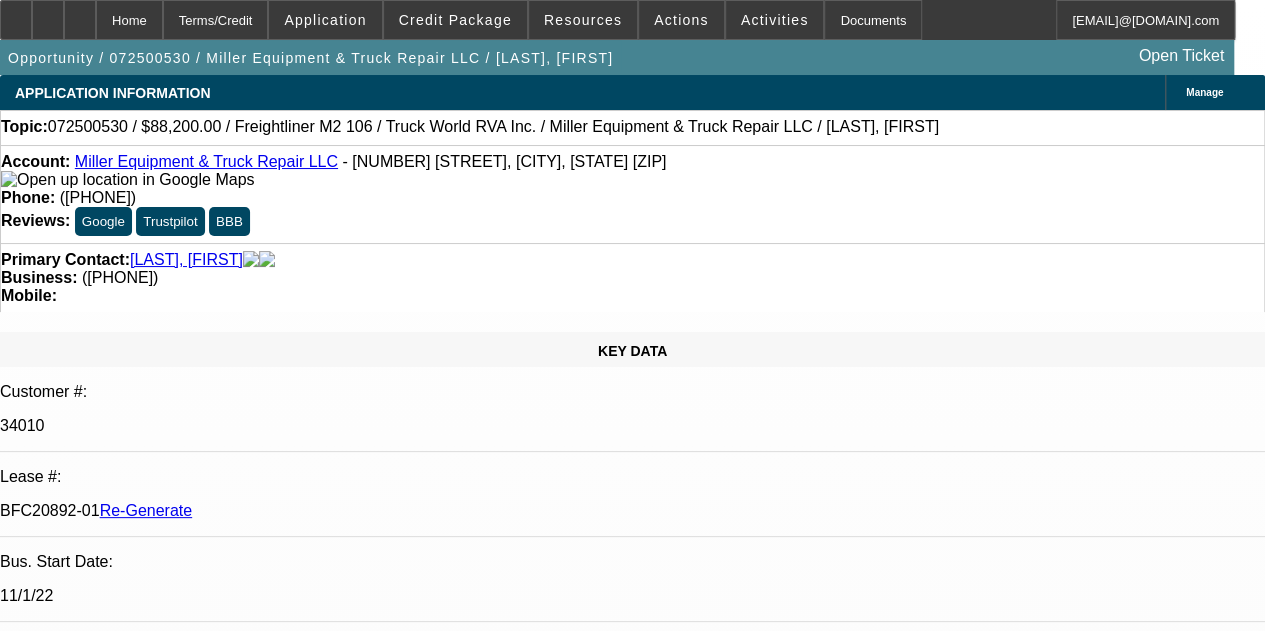 select on "0.1" 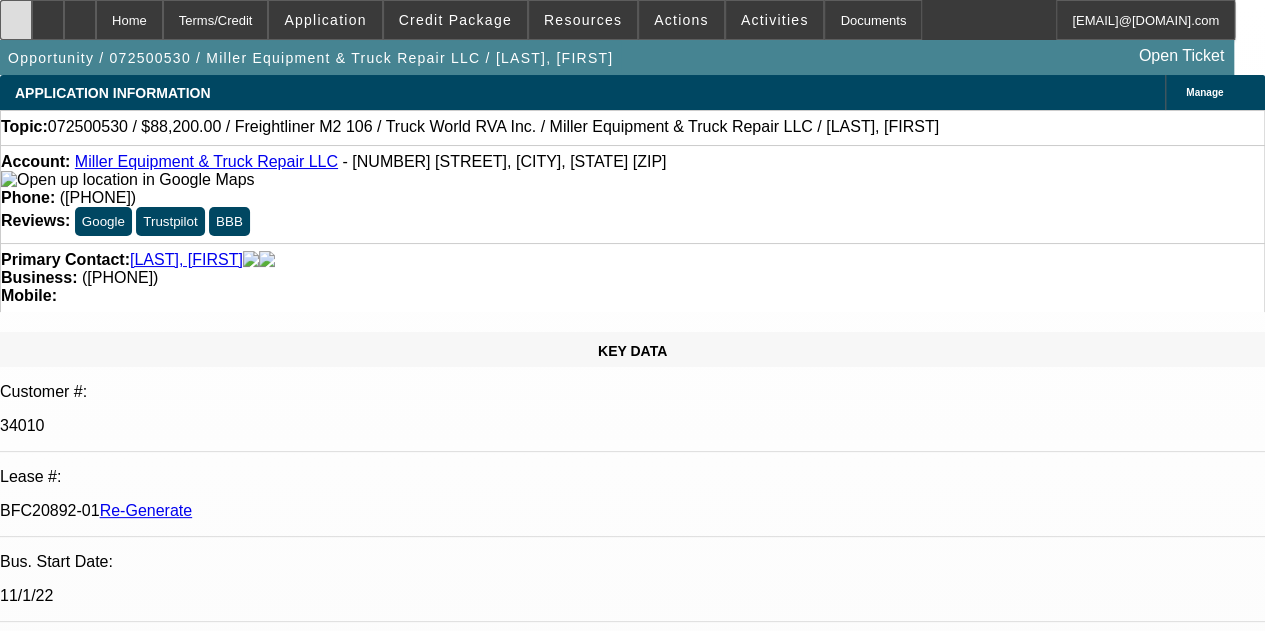 click at bounding box center (16, 13) 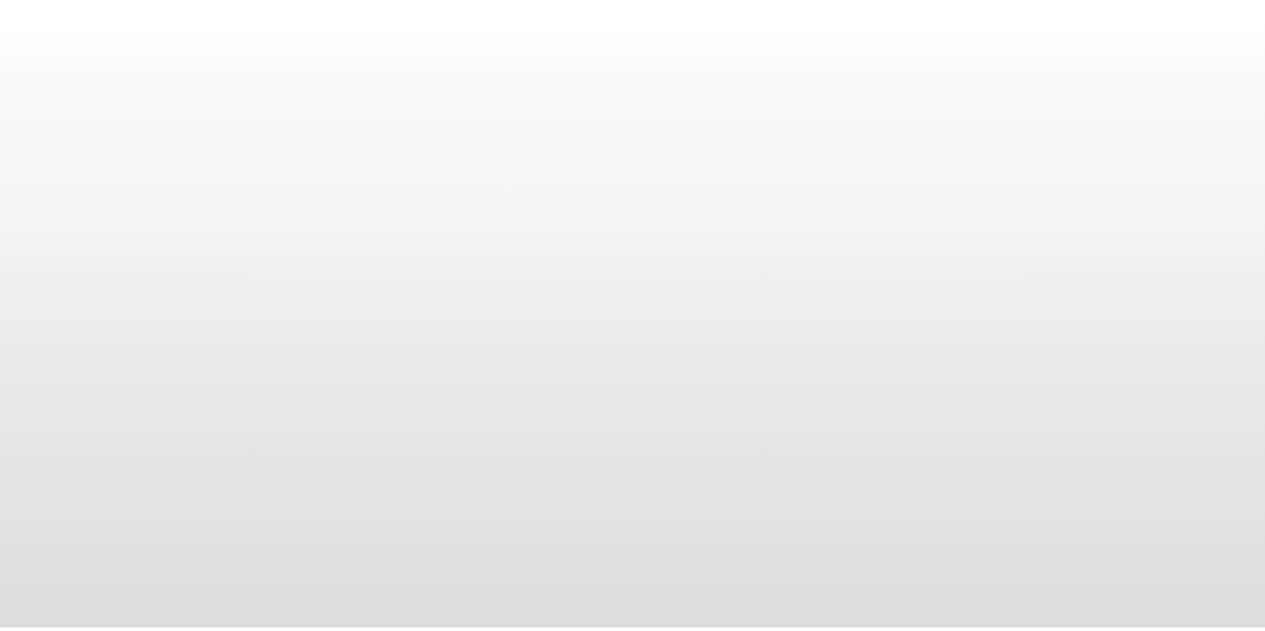 scroll, scrollTop: 0, scrollLeft: 0, axis: both 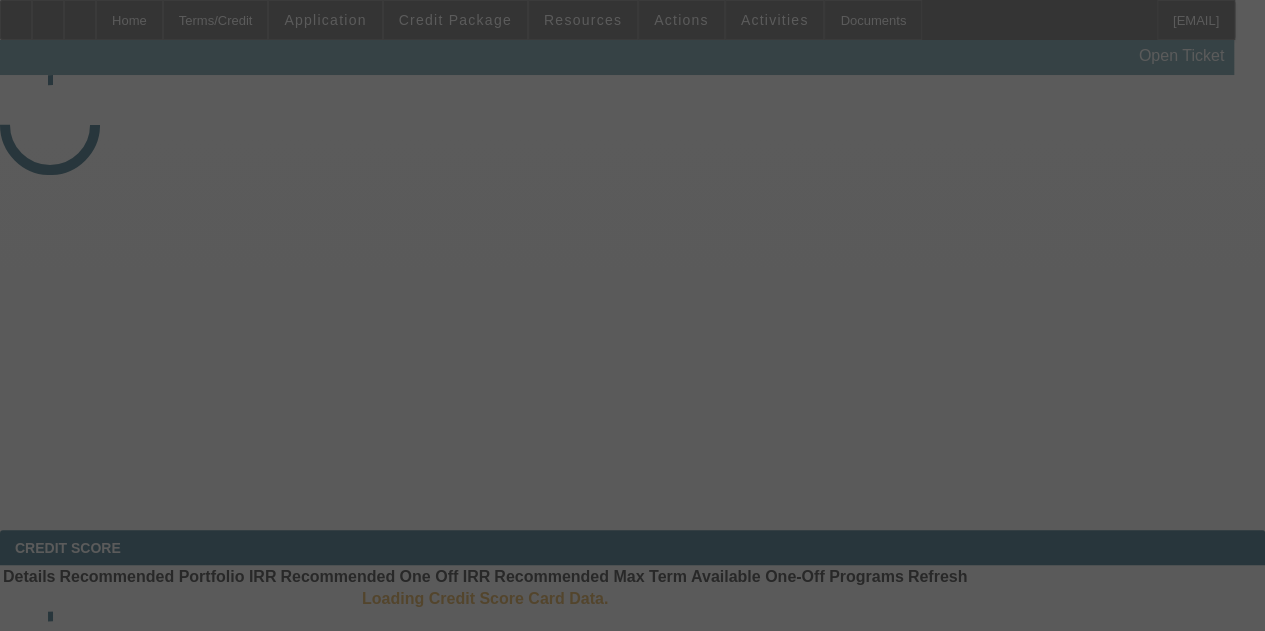 select on "3" 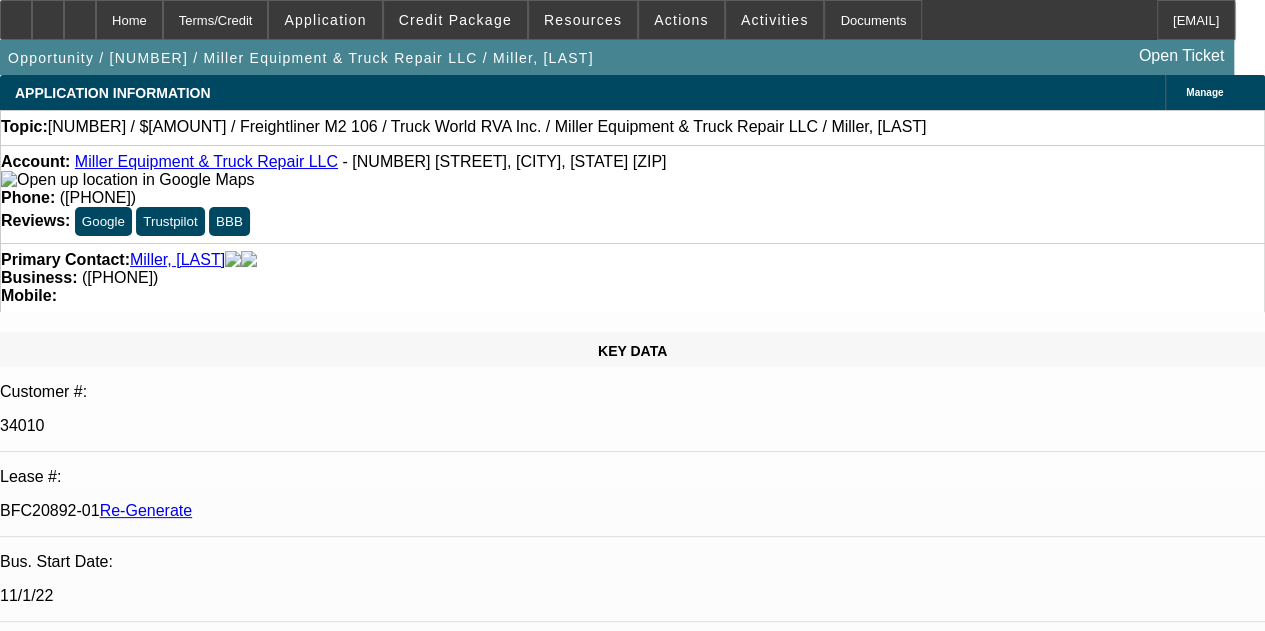 select on "0.1" 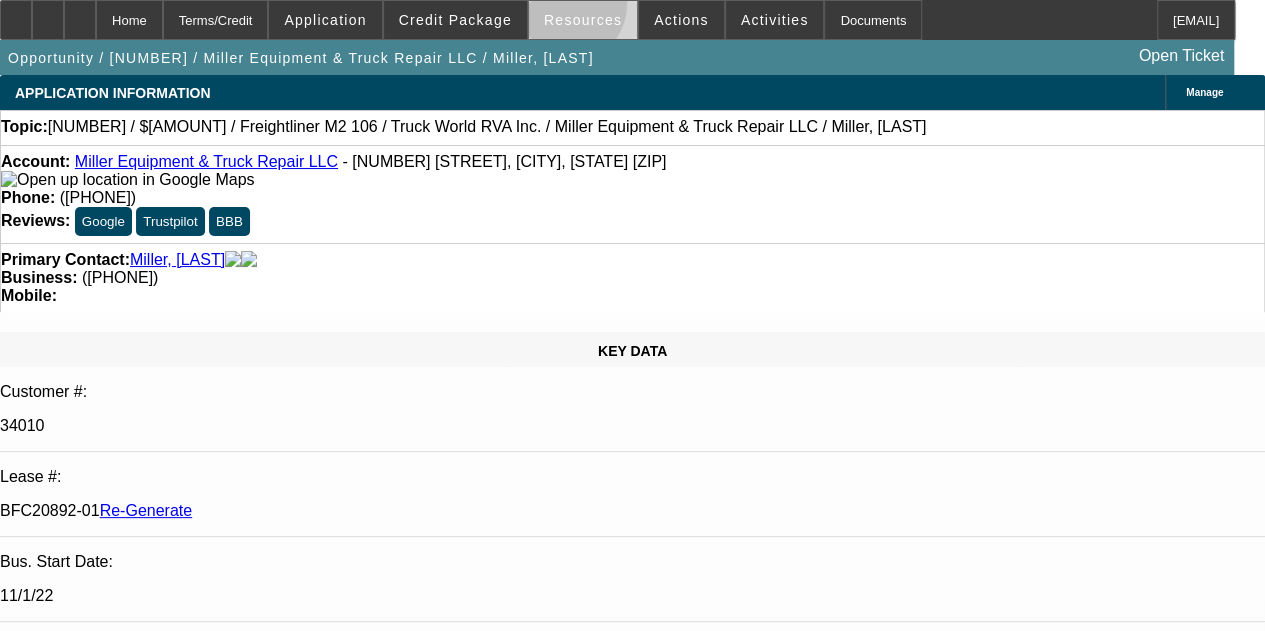 click at bounding box center [583, 20] 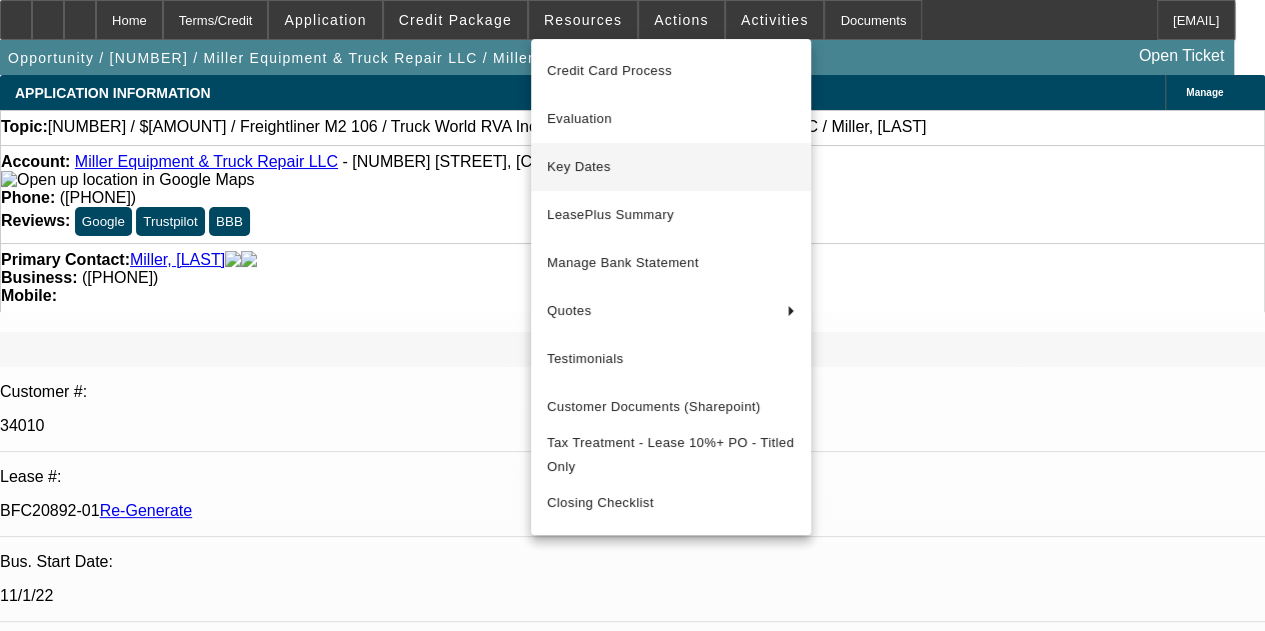 click on "Key Dates" at bounding box center (671, 167) 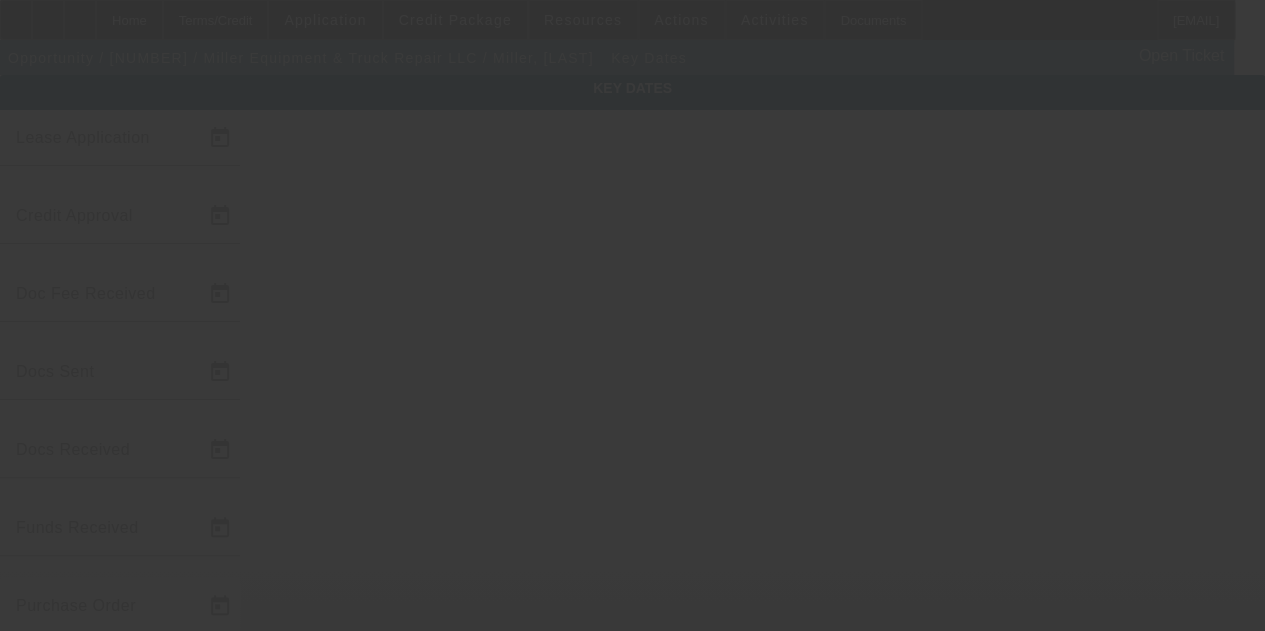type on "7/23/2025" 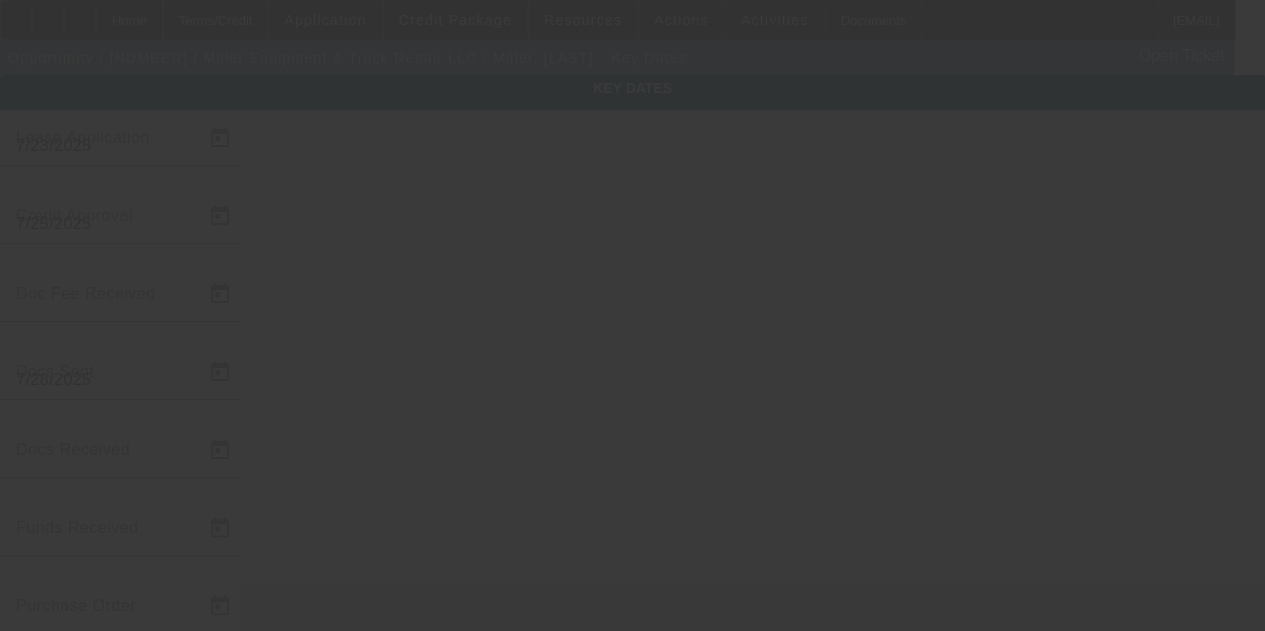 type on "8/4/2025" 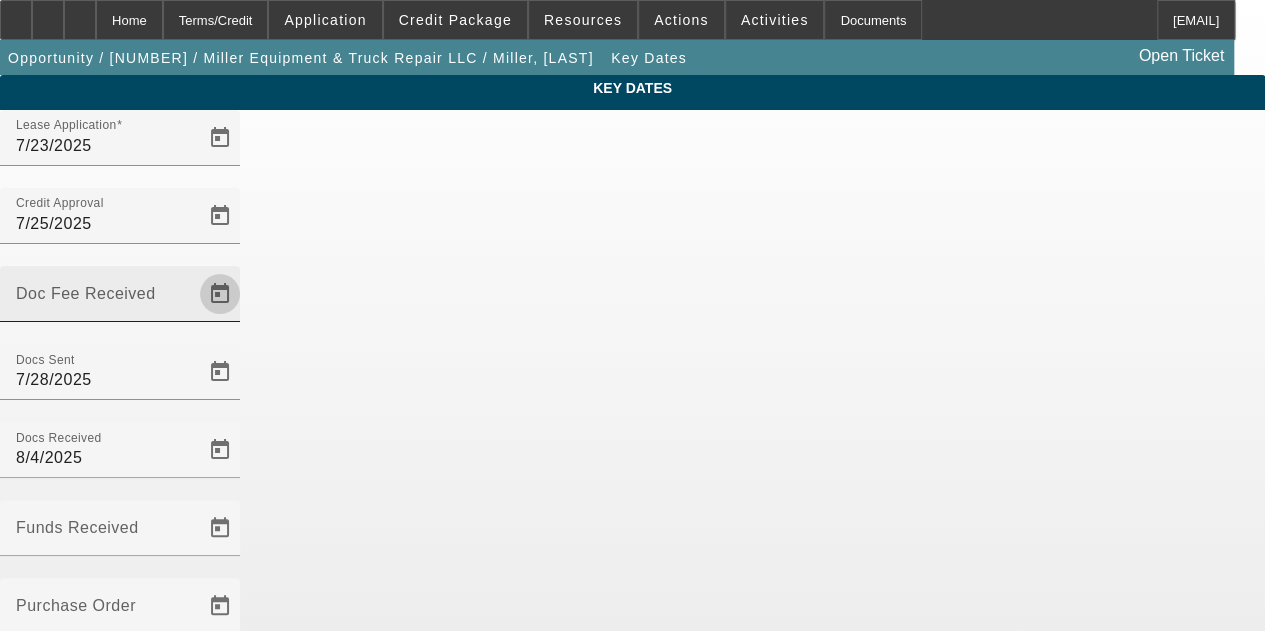click 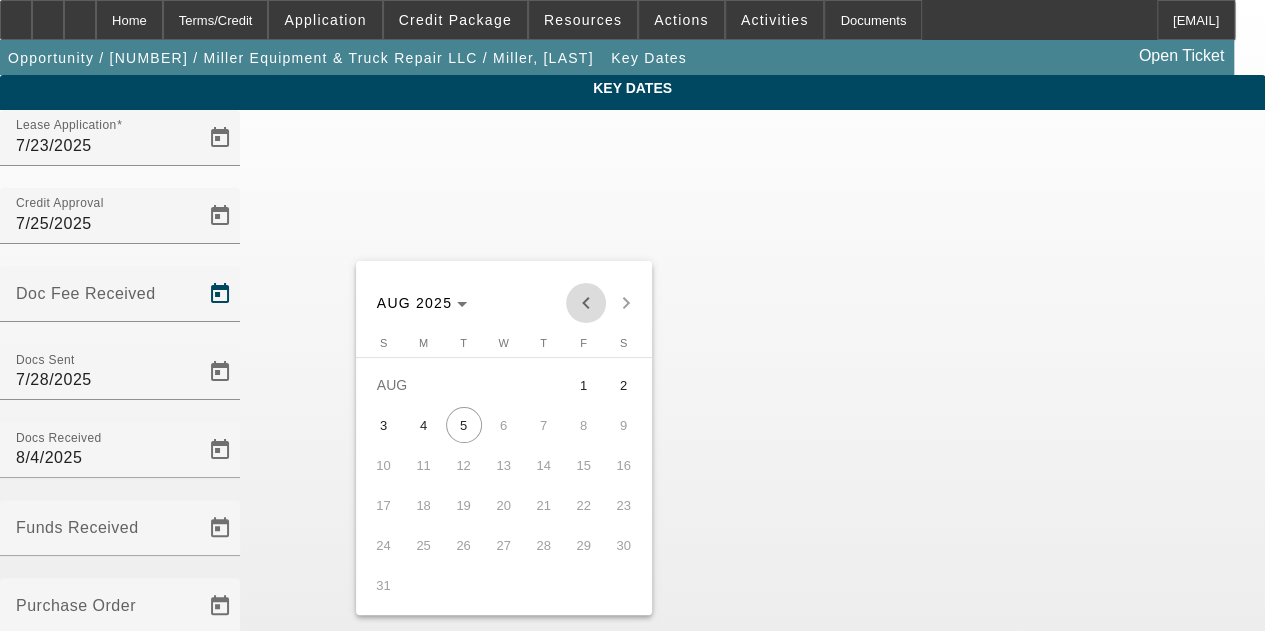 click at bounding box center (586, 303) 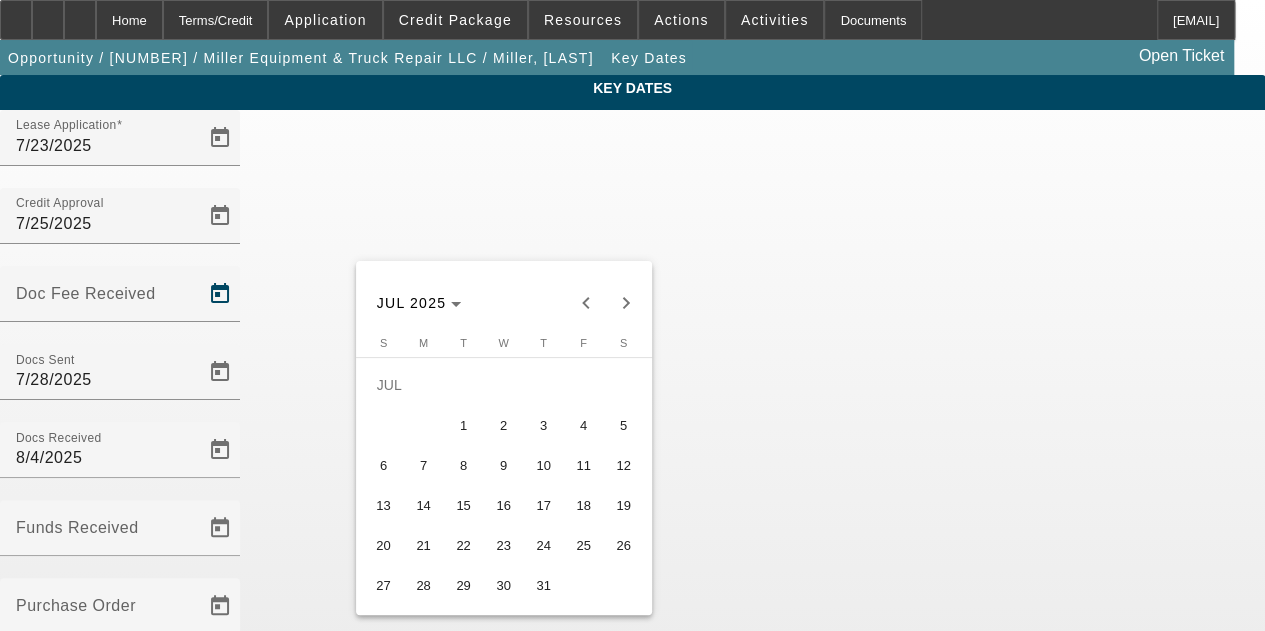 click on "28" at bounding box center [424, 585] 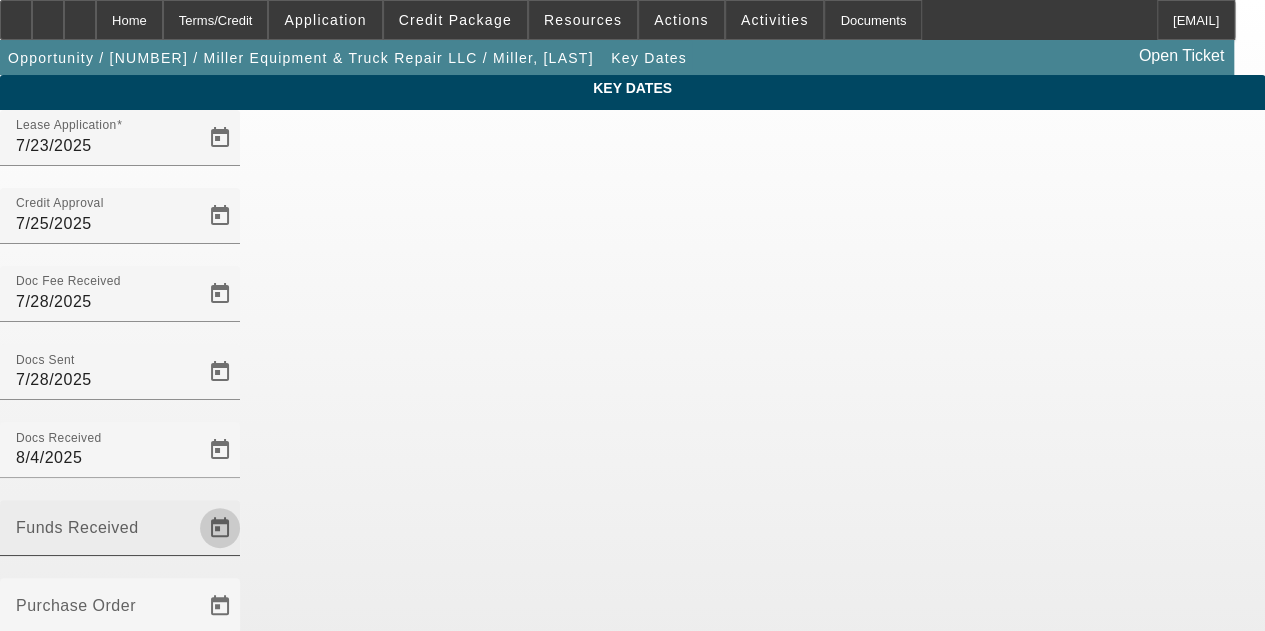 click 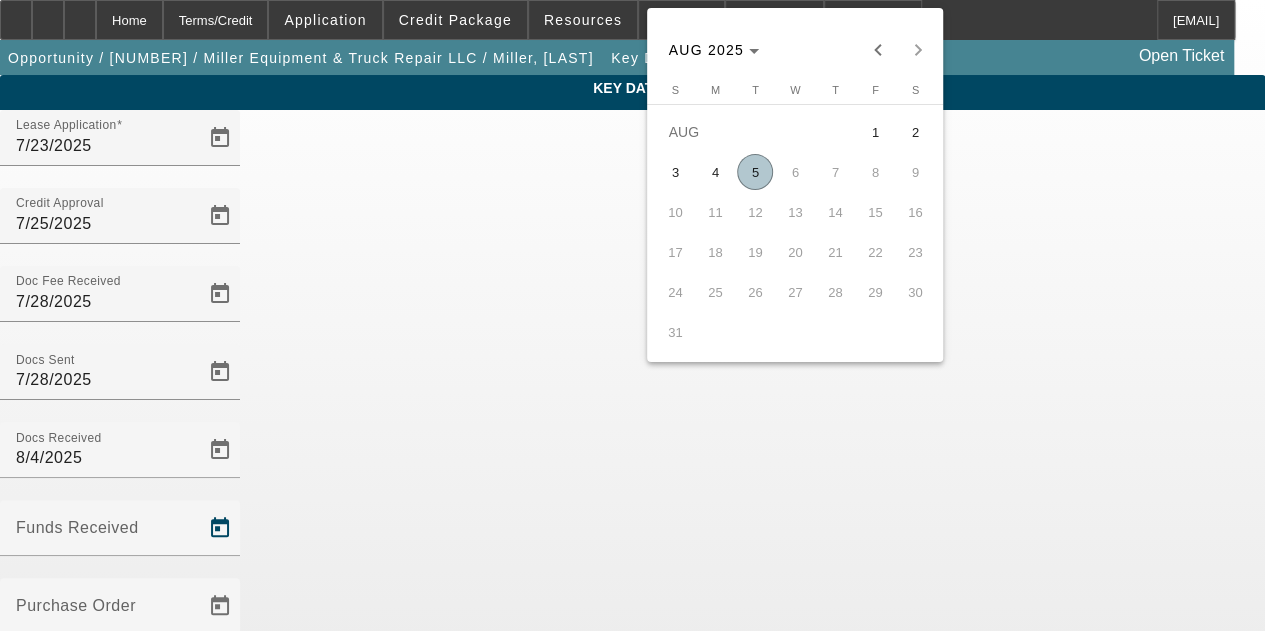 click on "5" at bounding box center (755, 172) 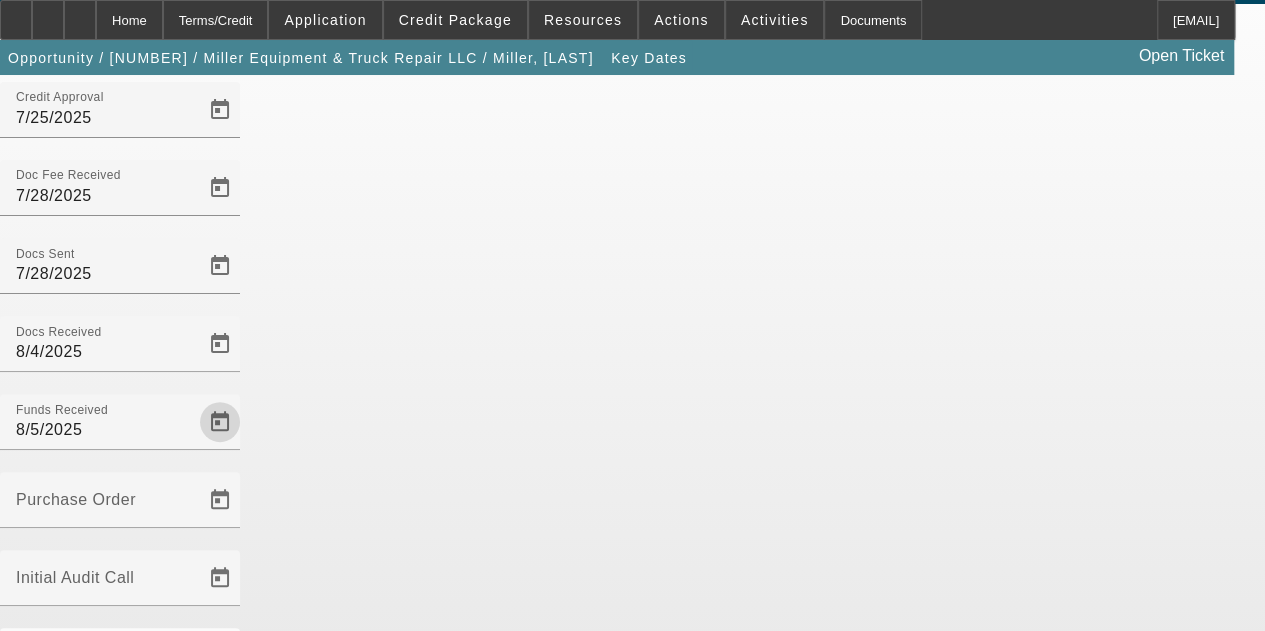 scroll, scrollTop: 130, scrollLeft: 0, axis: vertical 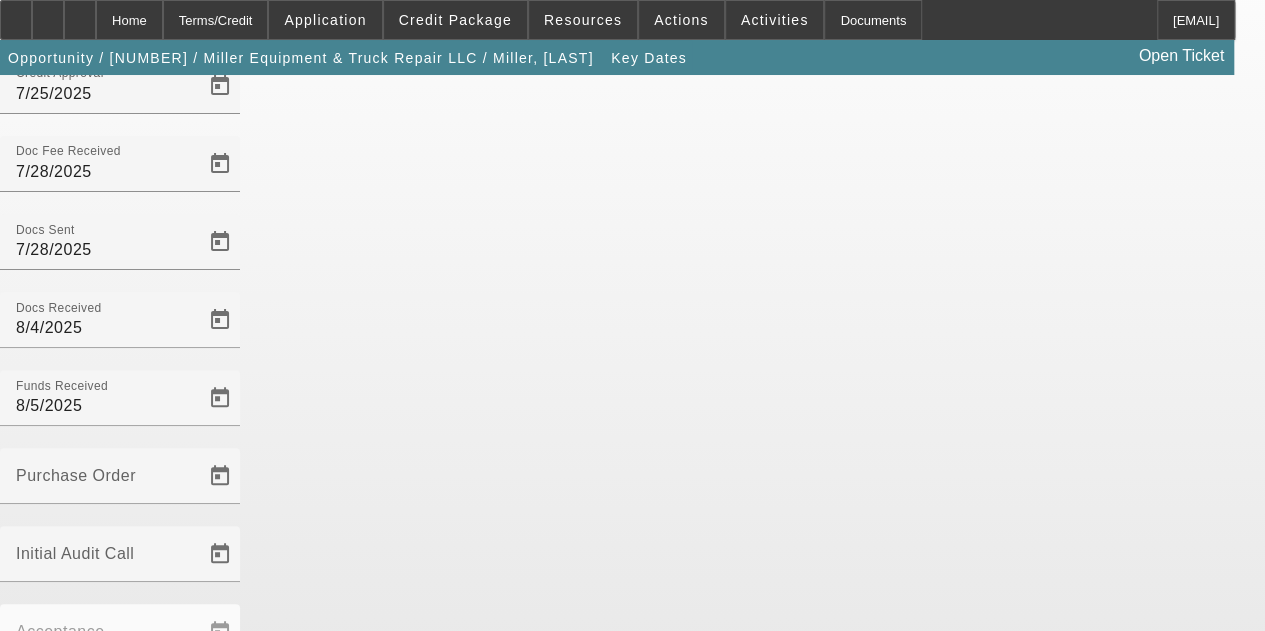 click on "Save" 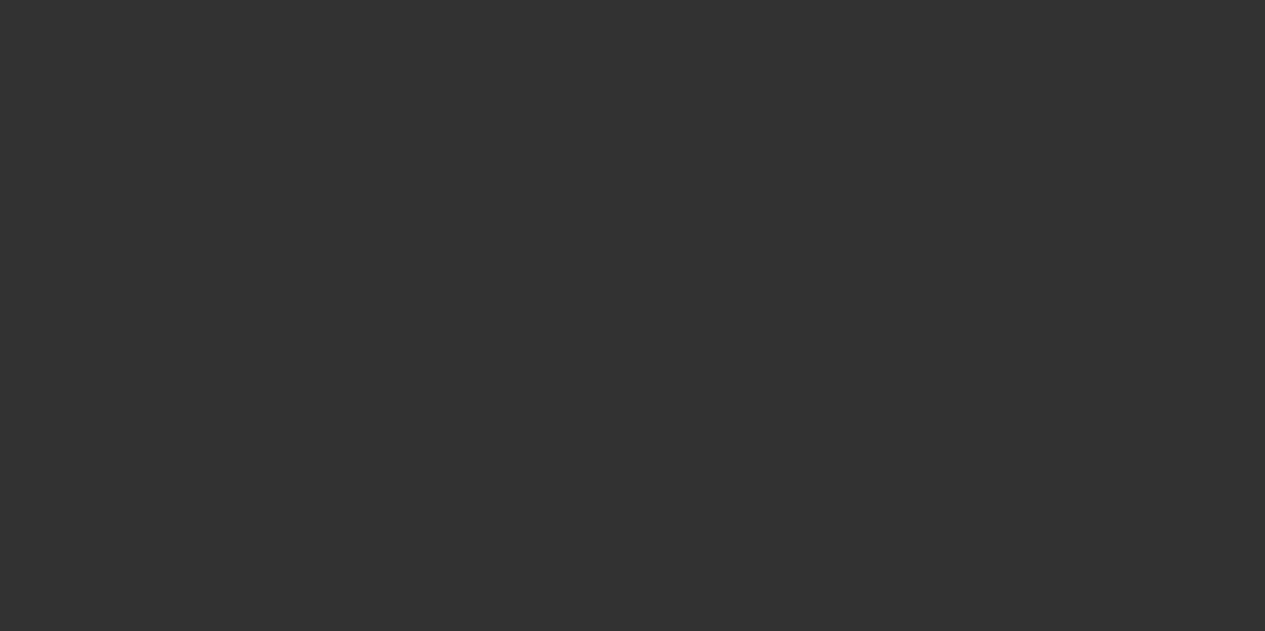 scroll, scrollTop: 0, scrollLeft: 0, axis: both 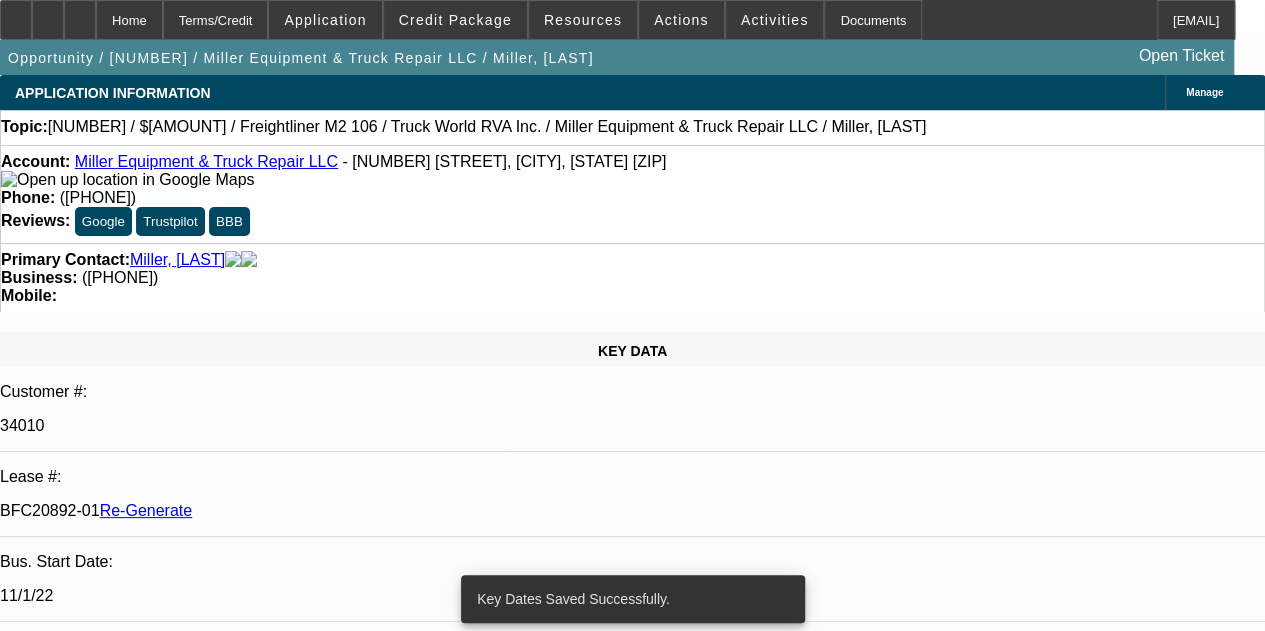 select on "0.1" 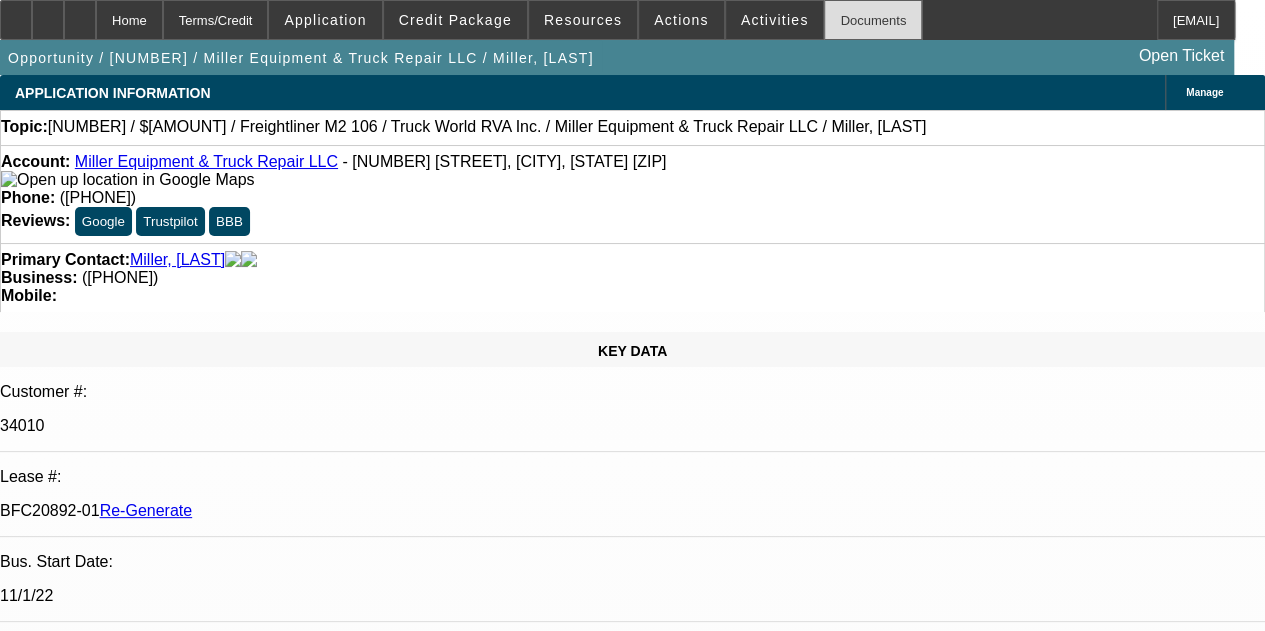 click on "Documents" at bounding box center (873, 20) 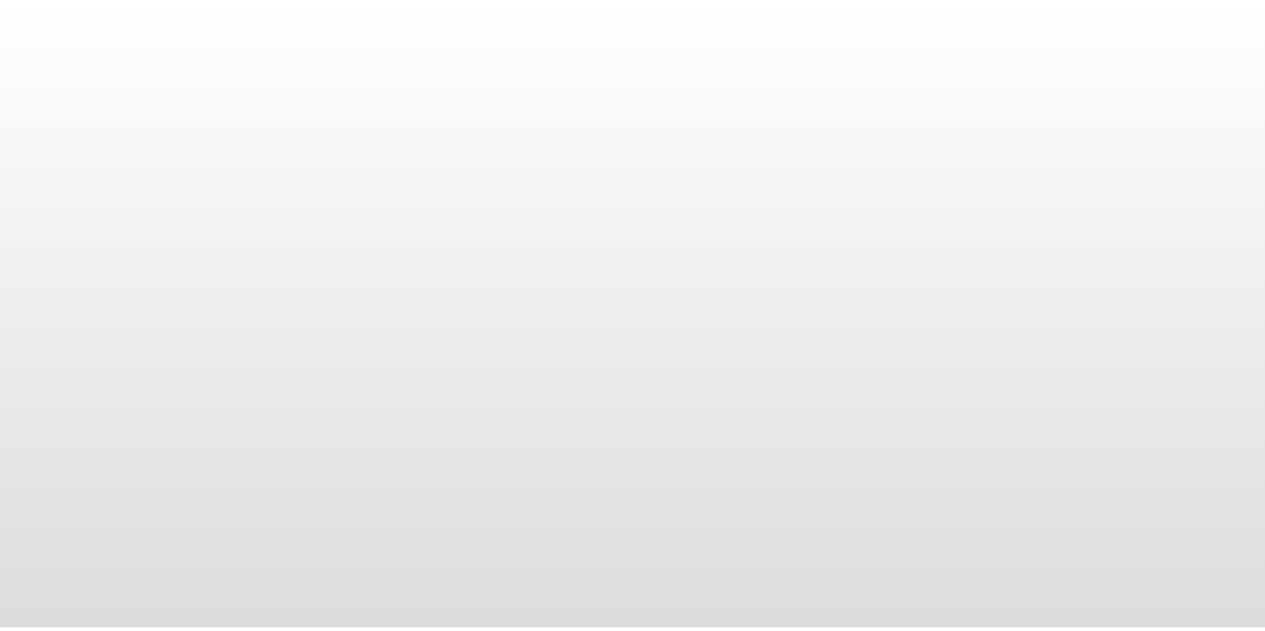 scroll, scrollTop: 0, scrollLeft: 0, axis: both 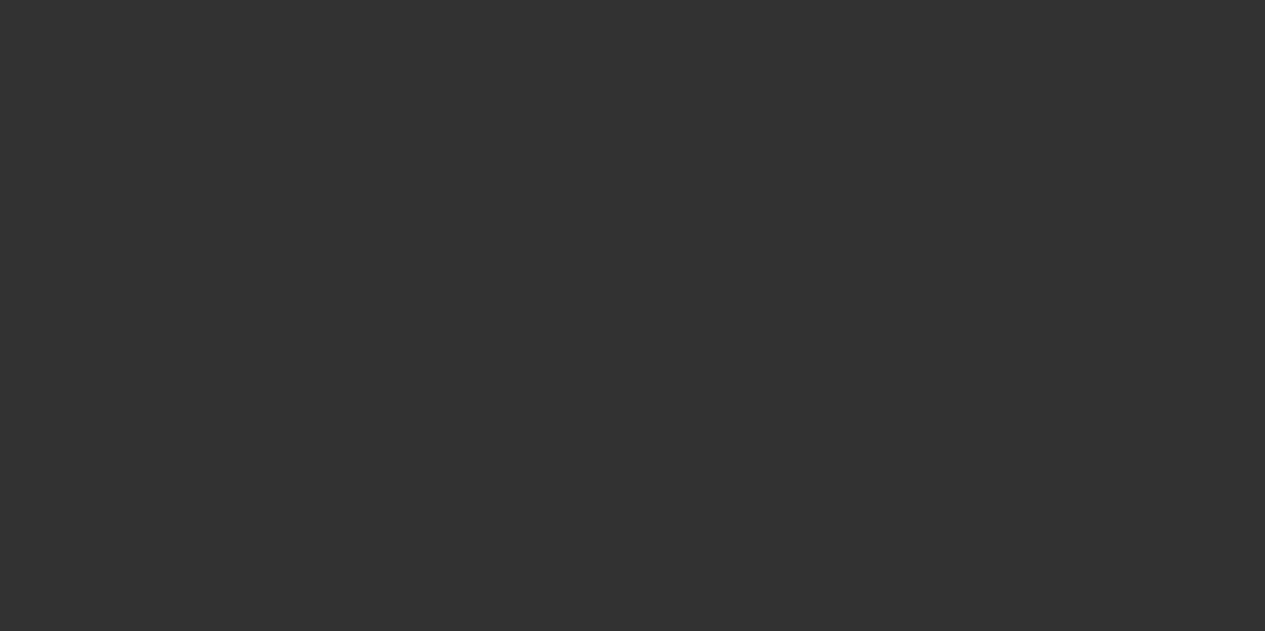 select on "3" 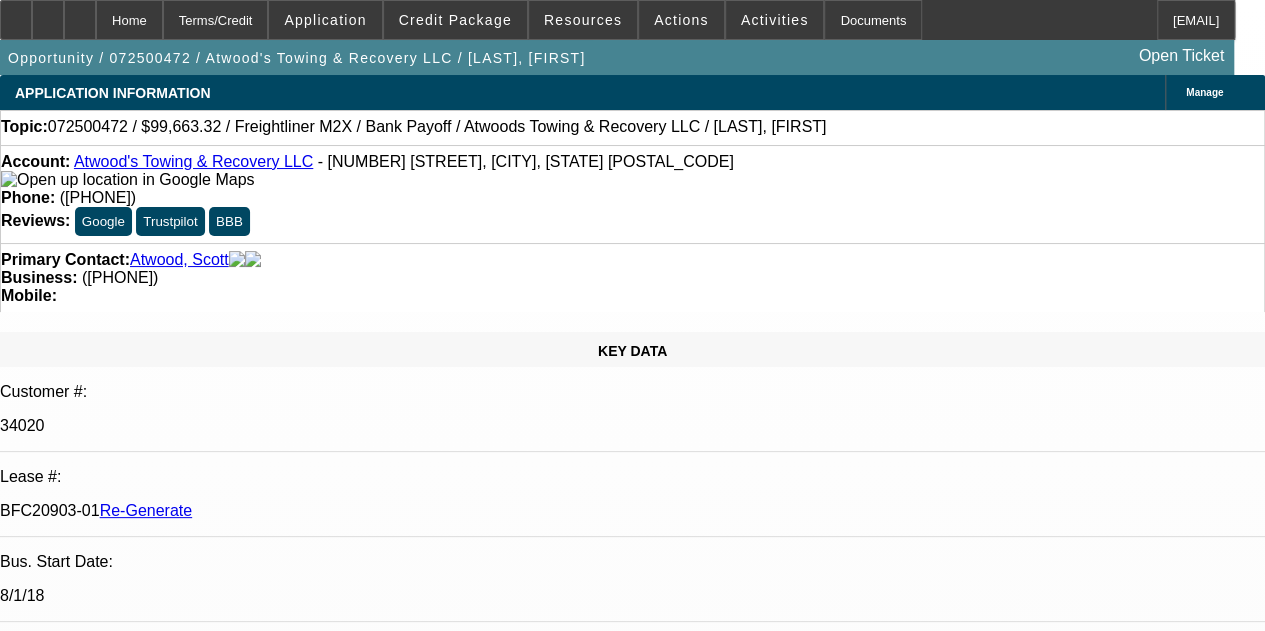 select on "0" 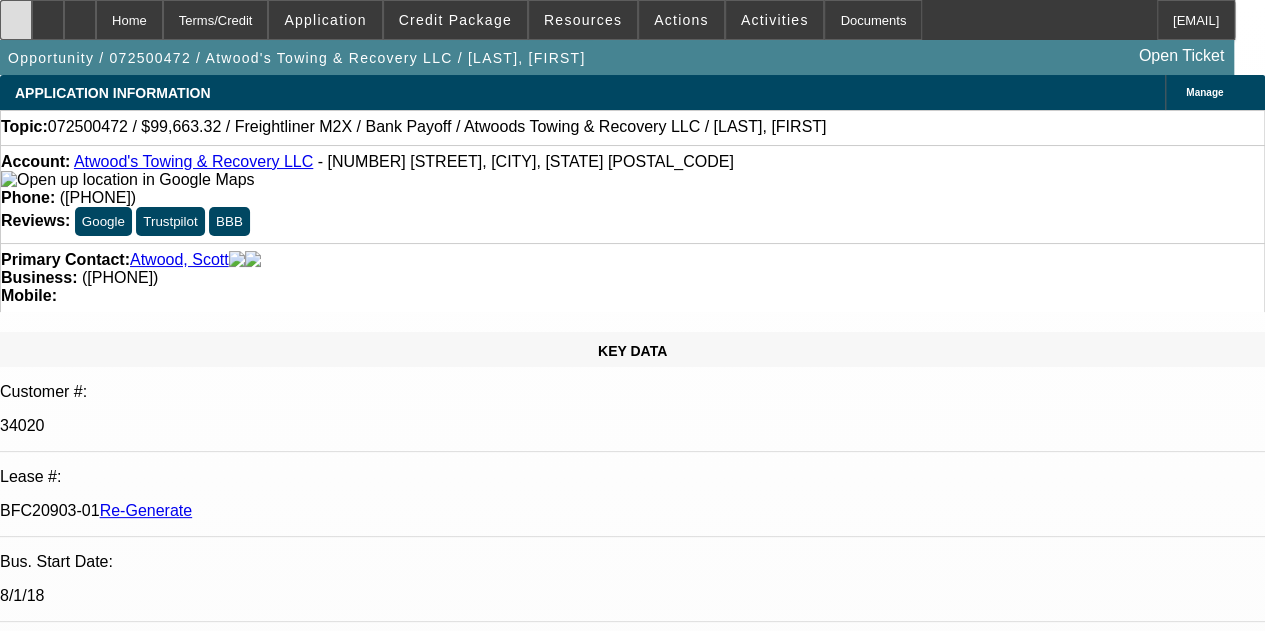 click at bounding box center [16, 13] 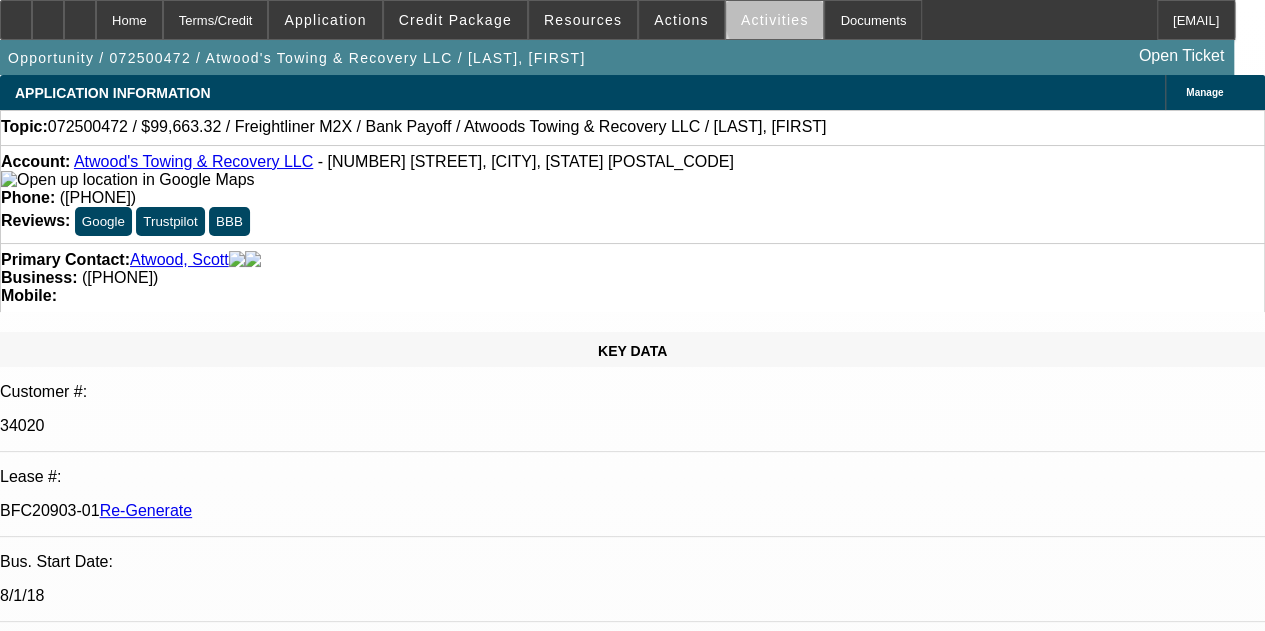 click on "Activities" at bounding box center [775, 20] 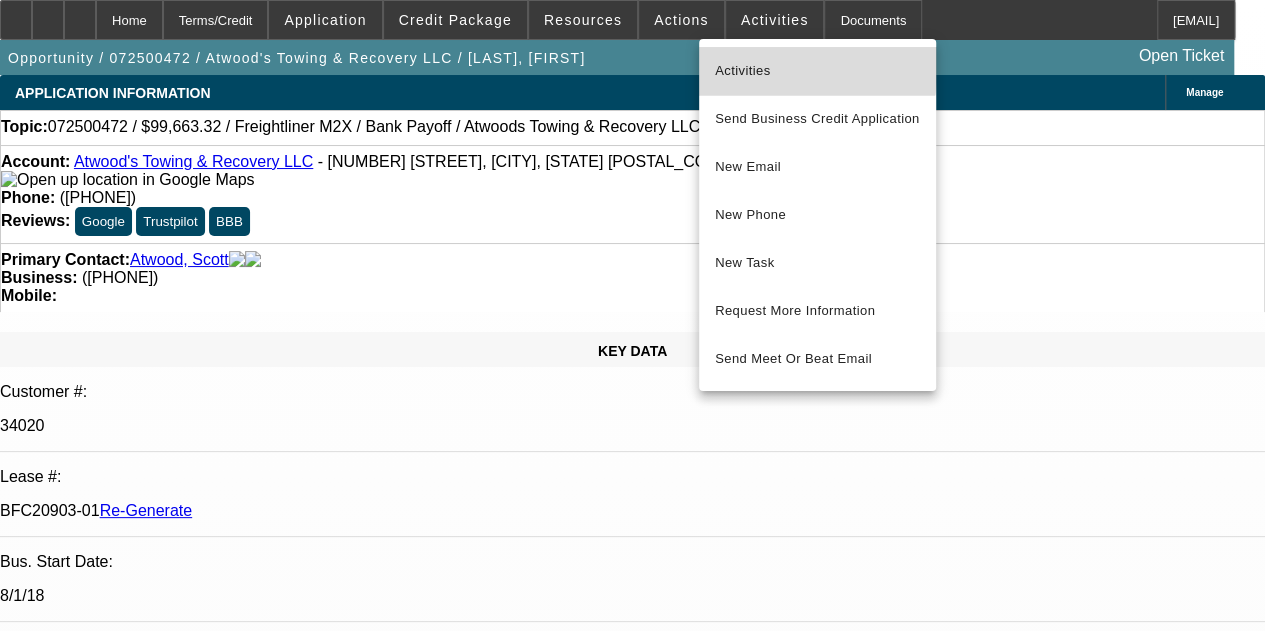 click on "Activities" at bounding box center (817, 71) 